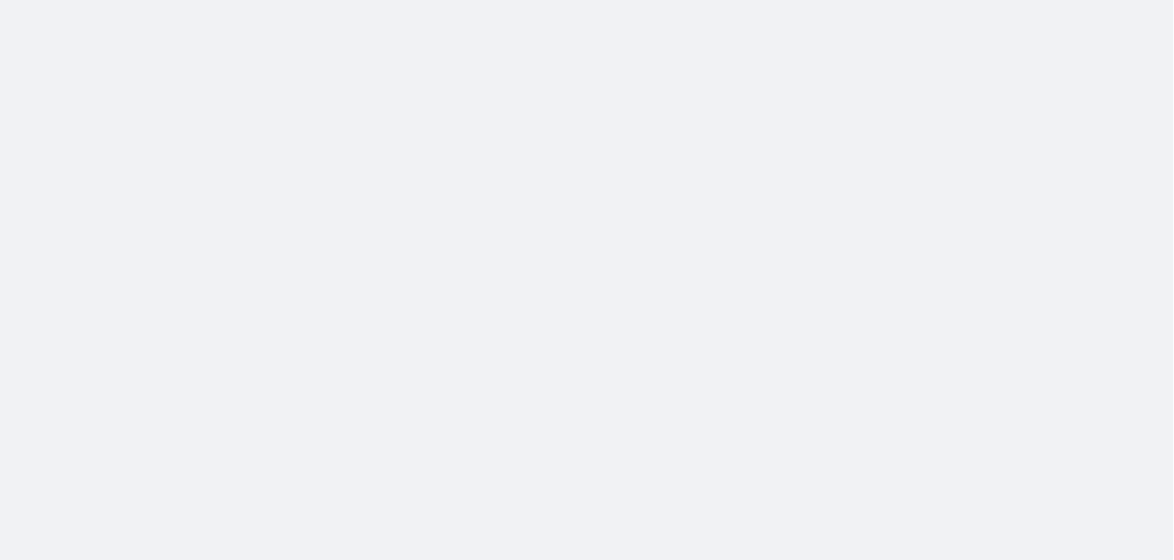 scroll, scrollTop: 0, scrollLeft: 0, axis: both 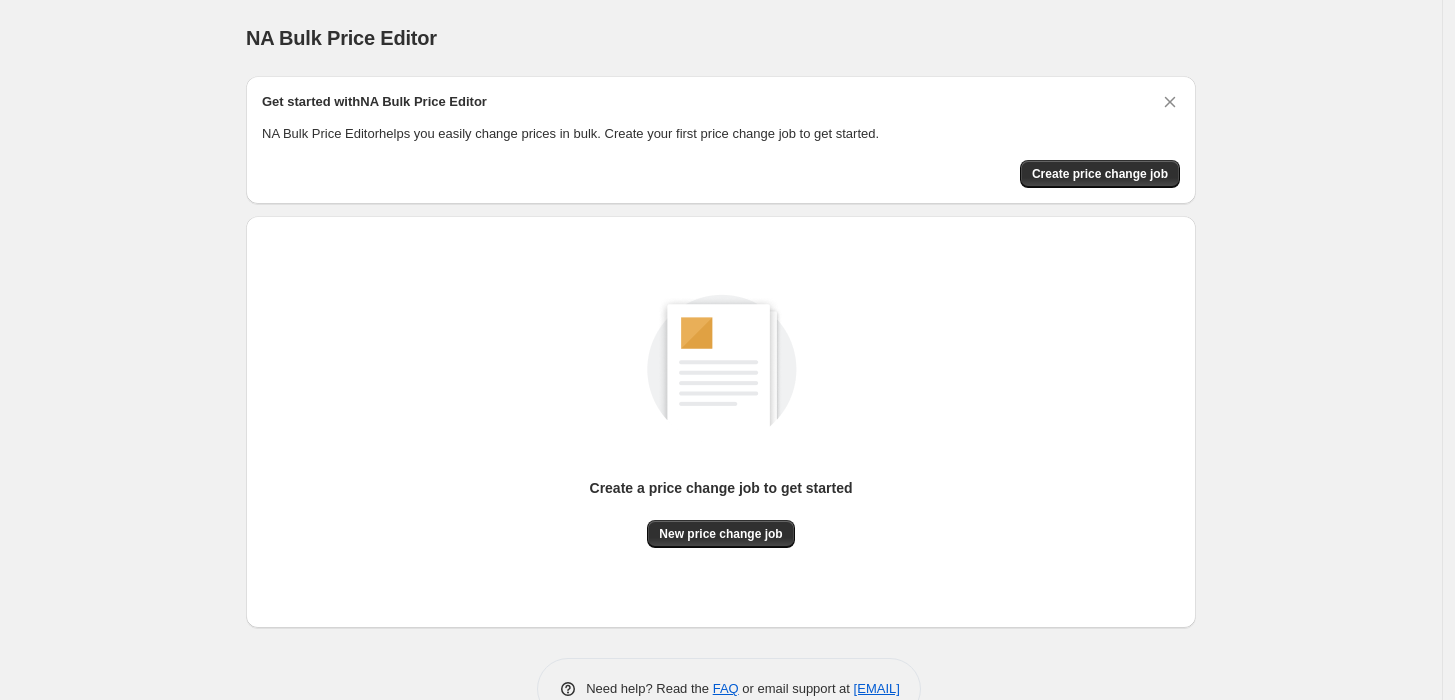 click on "Create a price change job to get started New price change job" at bounding box center [721, 422] 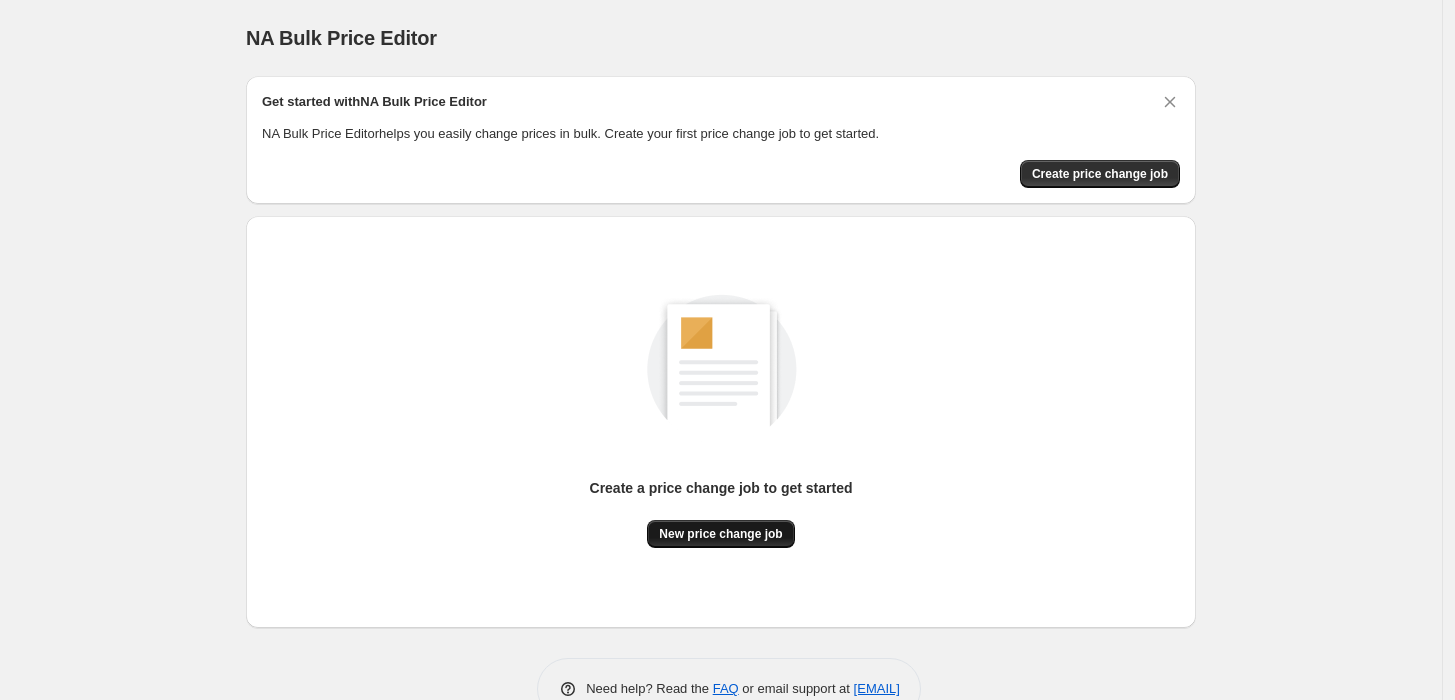 click on "New price change job" at bounding box center (720, 534) 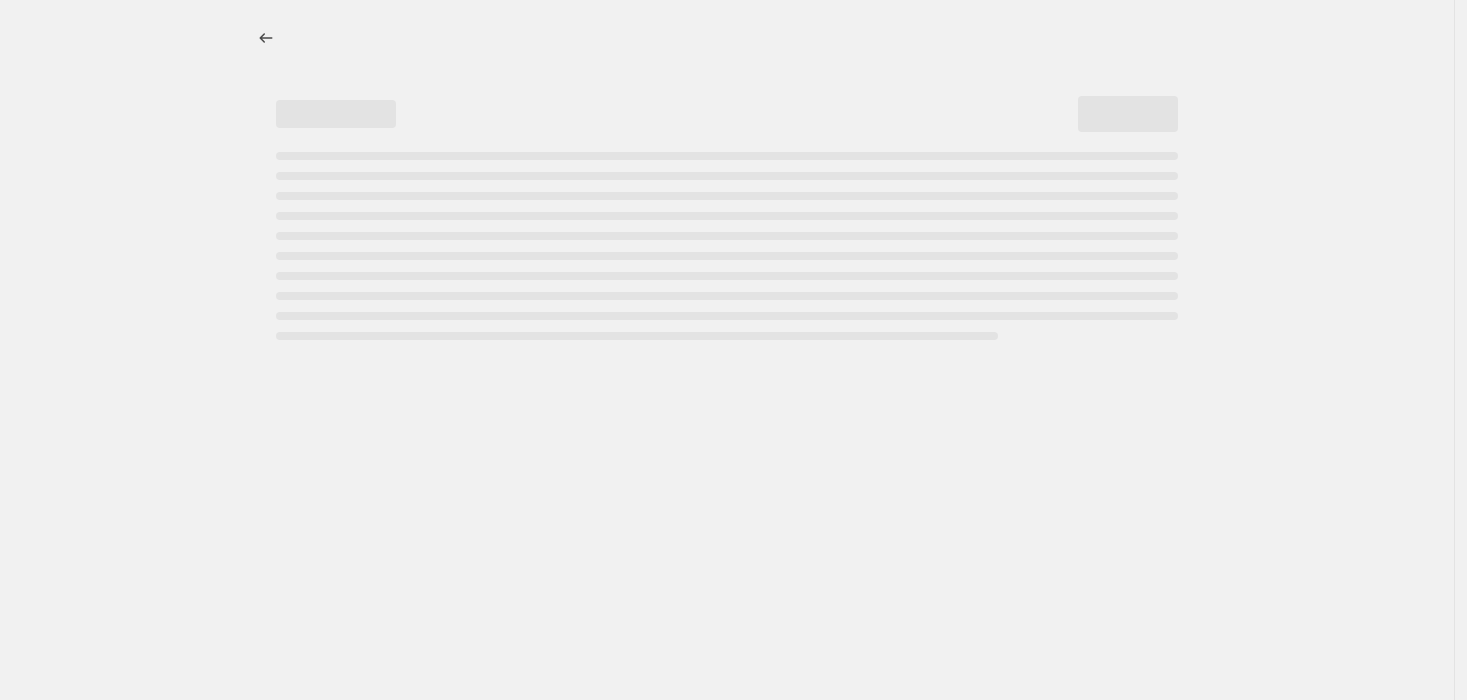 select on "percentage" 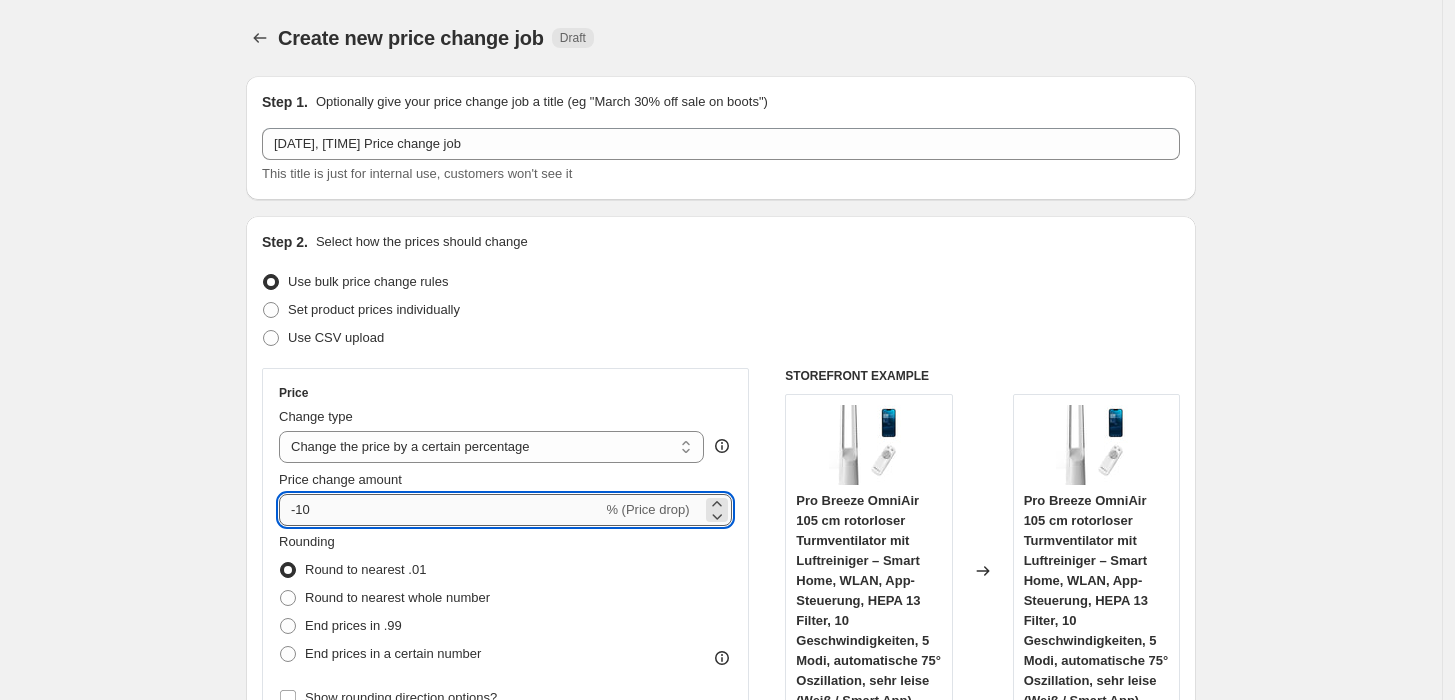 click on "-10" at bounding box center (440, 510) 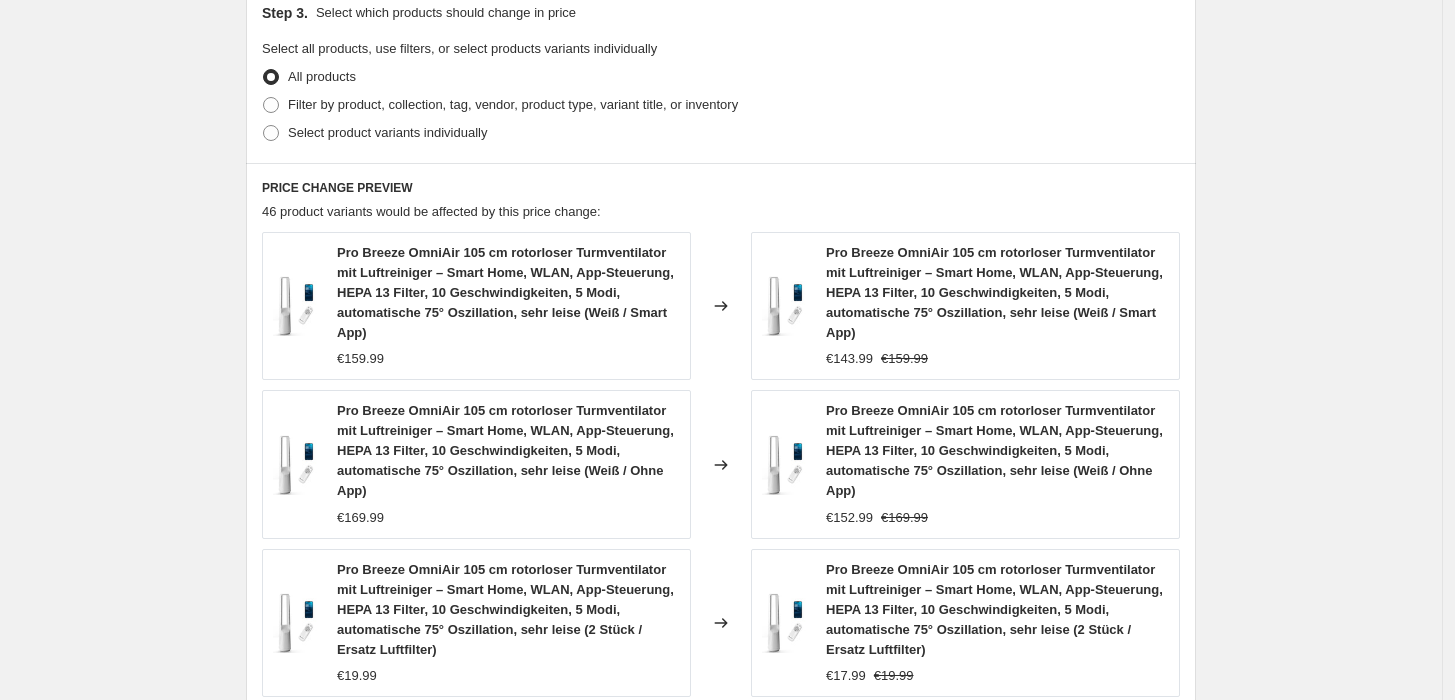 scroll, scrollTop: 1616, scrollLeft: 0, axis: vertical 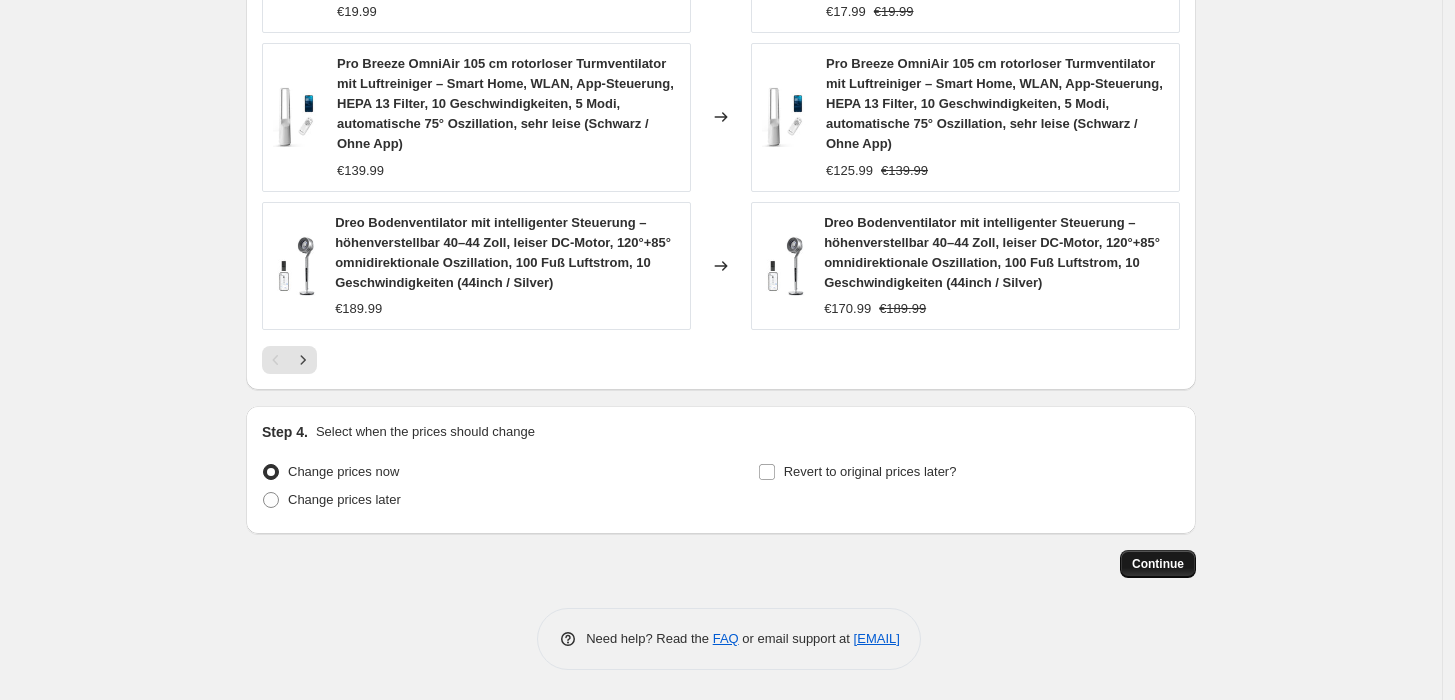 type on "-30" 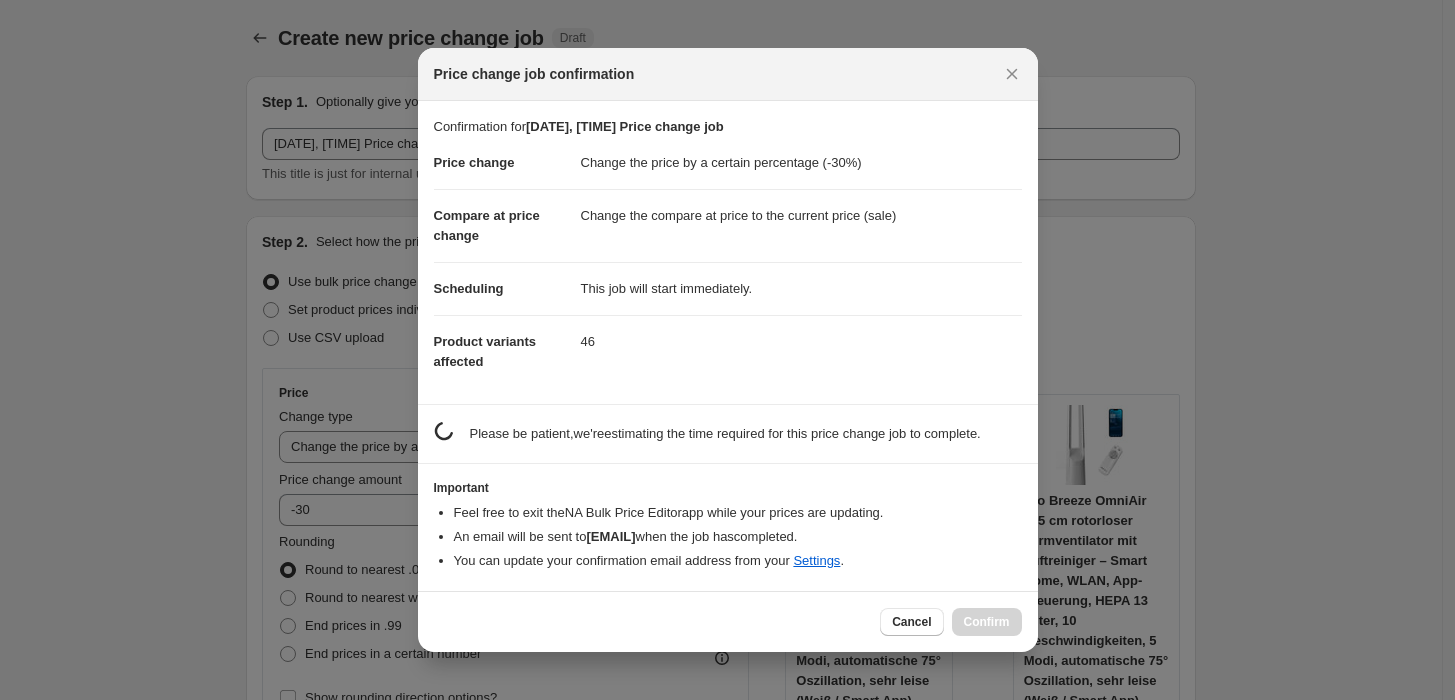 scroll, scrollTop: 0, scrollLeft: 0, axis: both 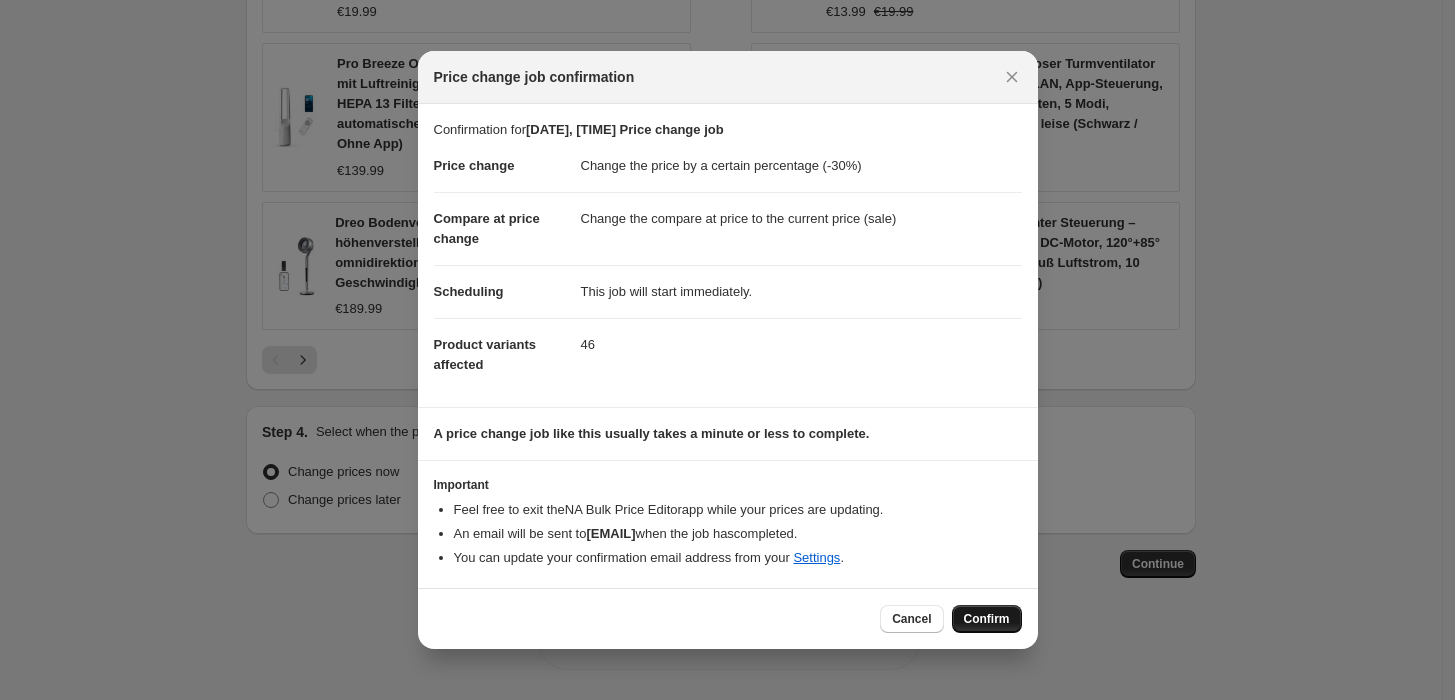 click on "Confirm" at bounding box center [987, 619] 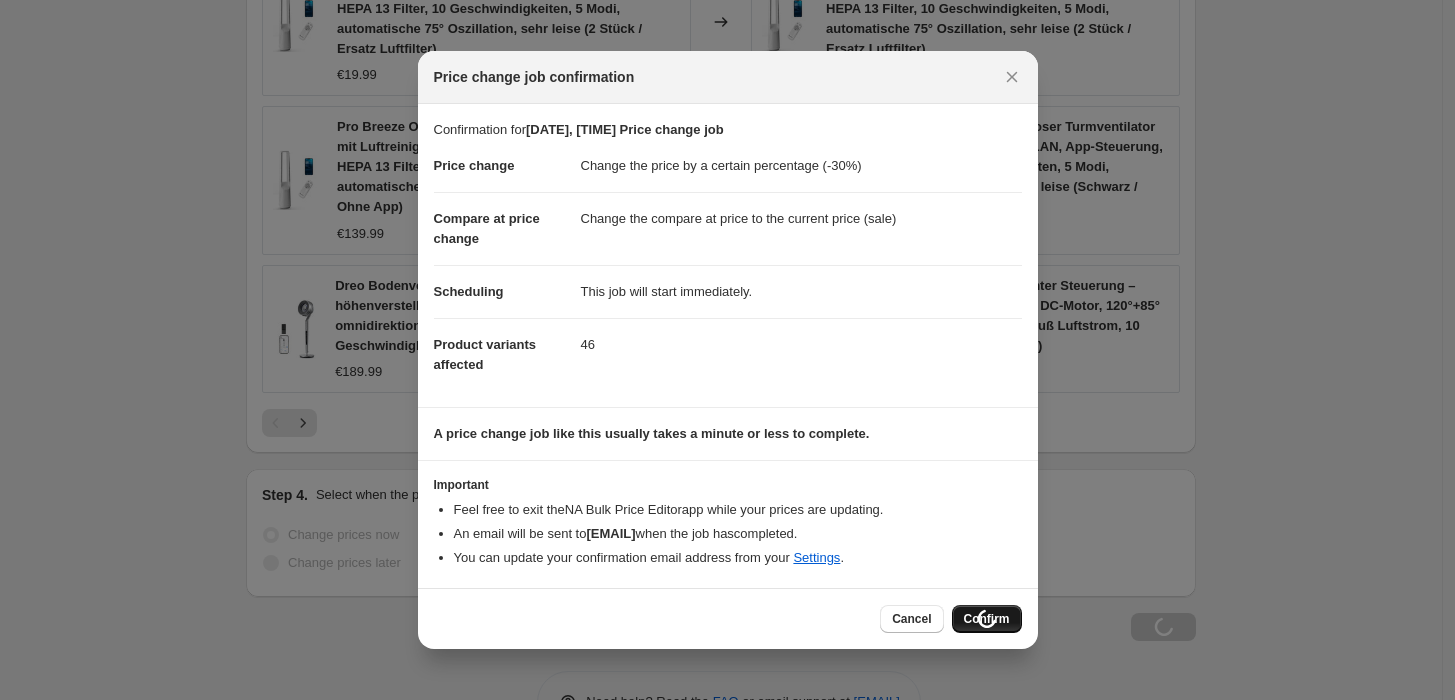 scroll, scrollTop: 1683, scrollLeft: 0, axis: vertical 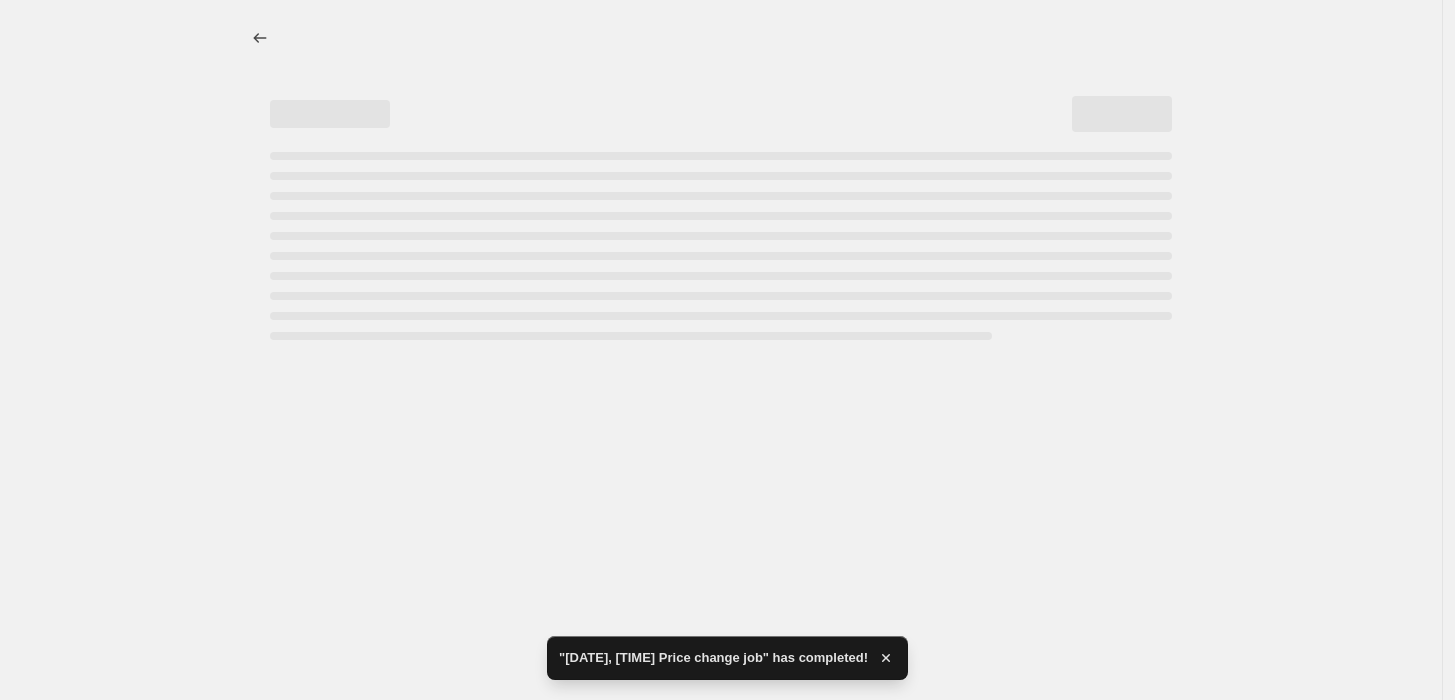 select on "percentage" 